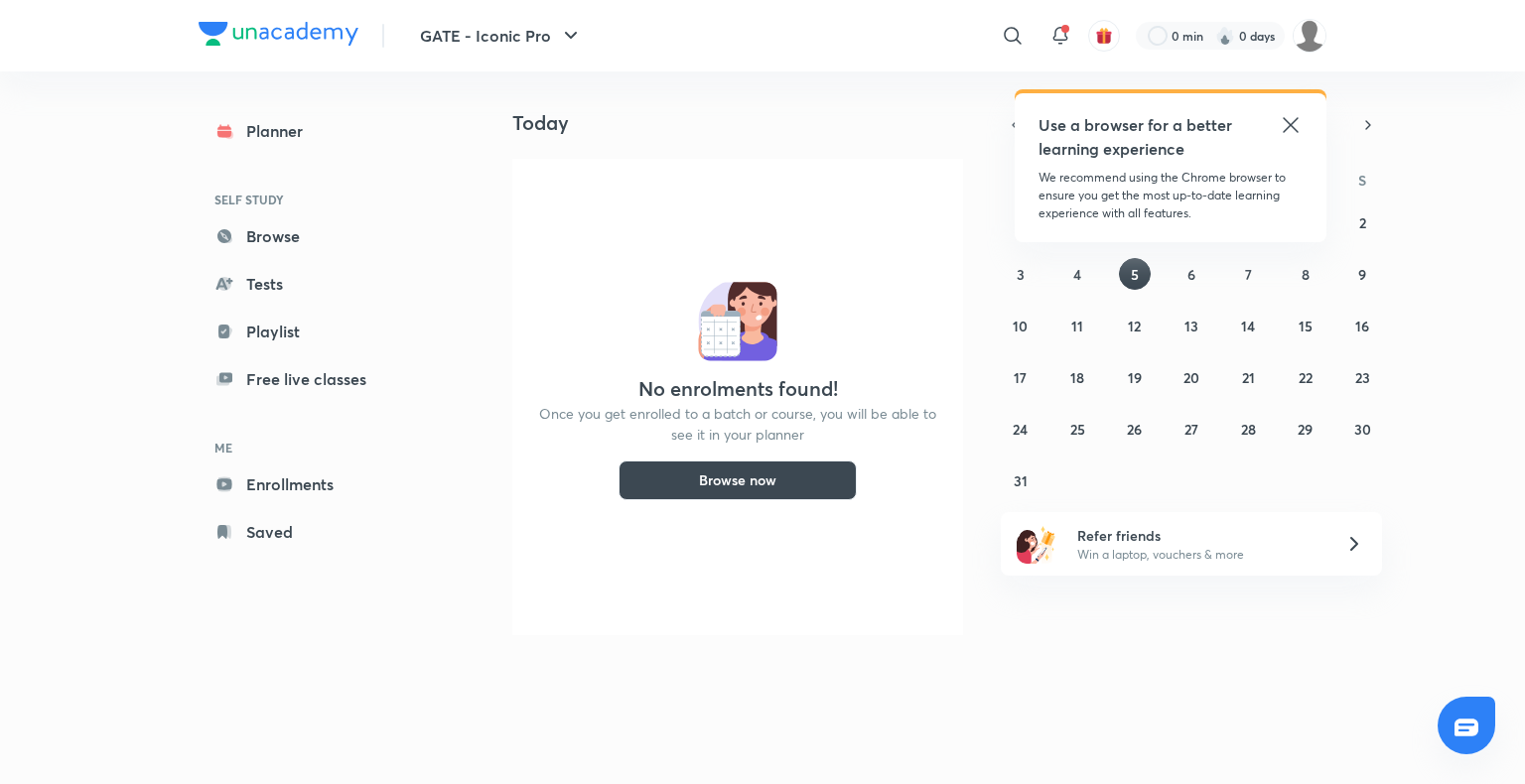 click 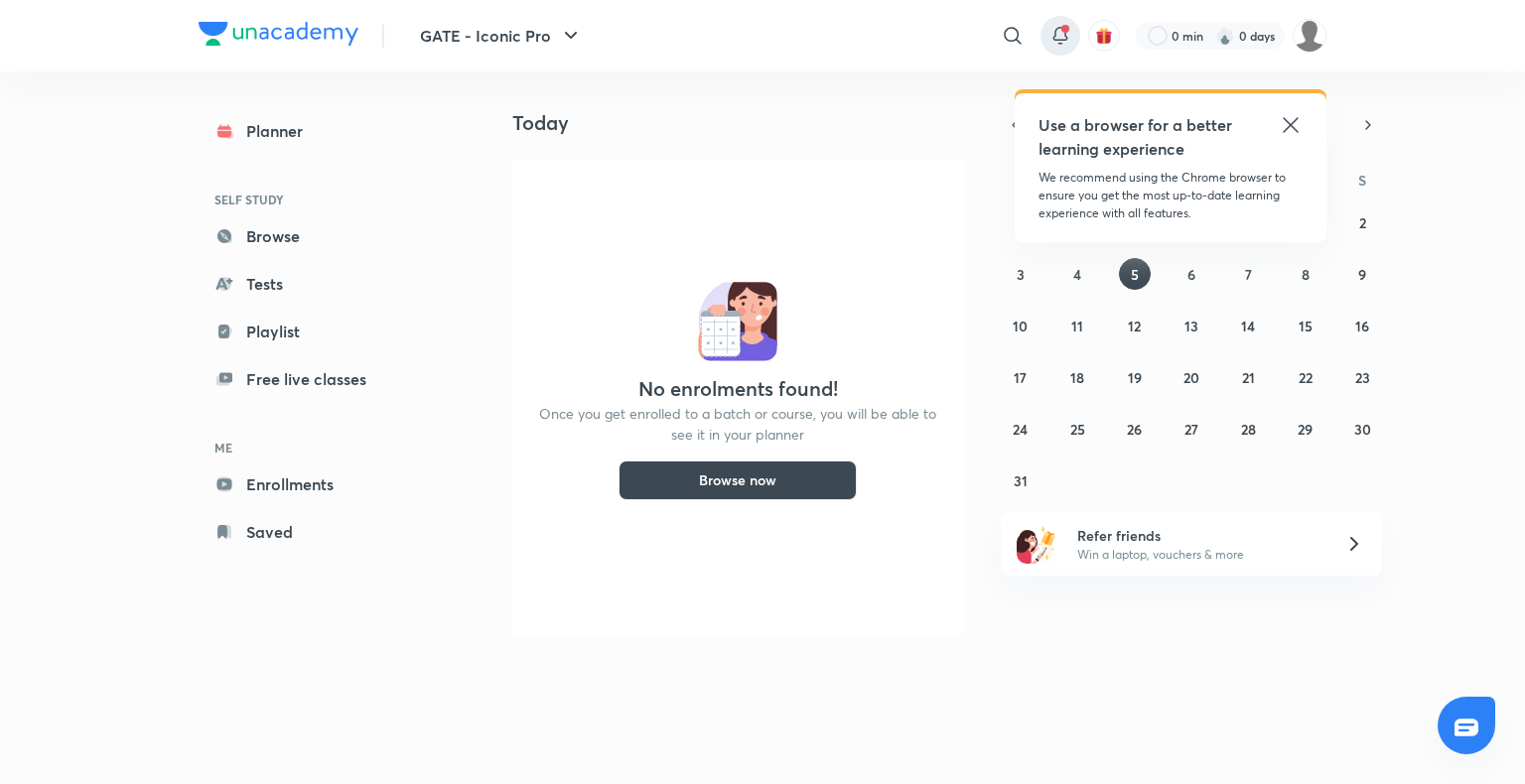 scroll, scrollTop: 0, scrollLeft: 0, axis: both 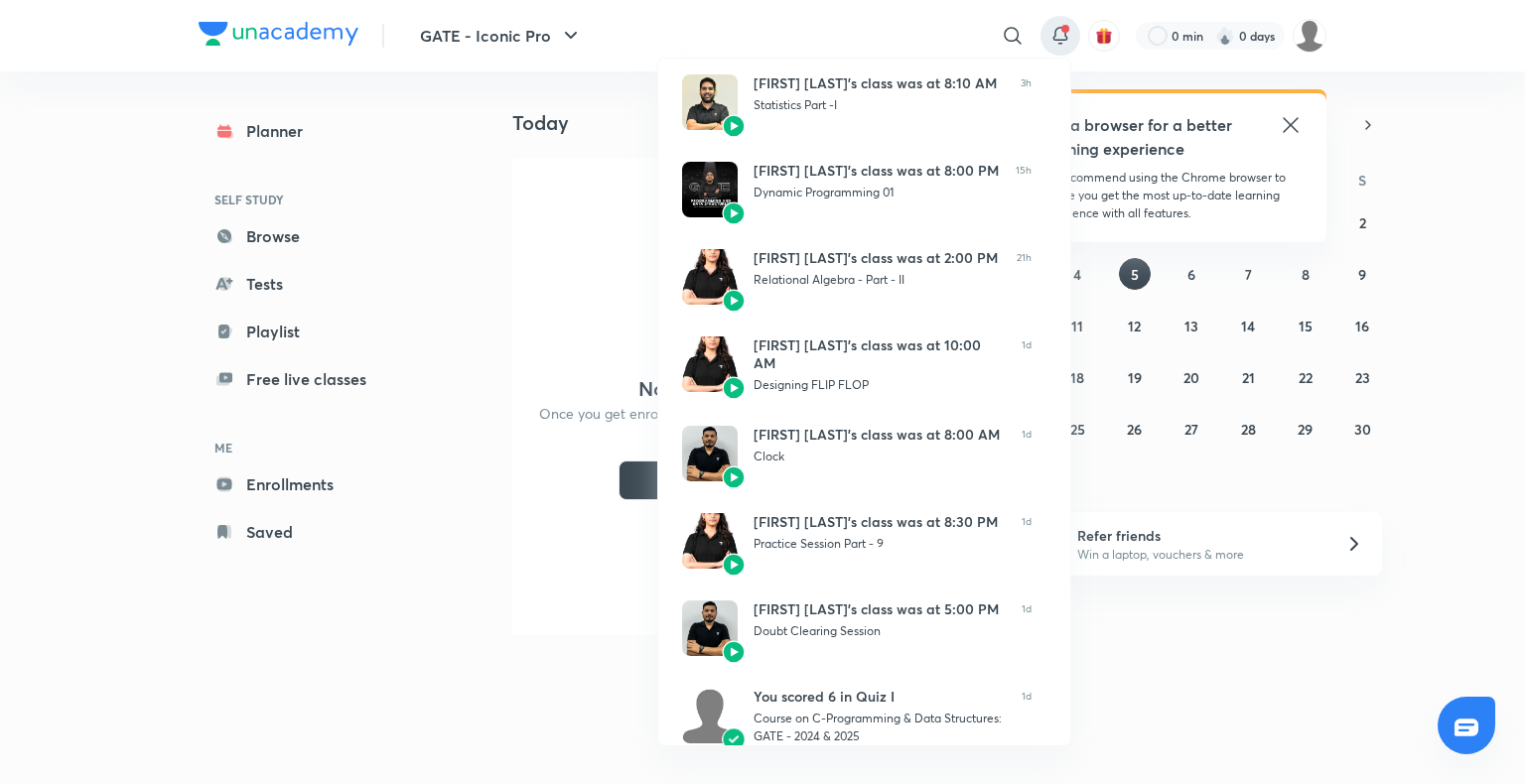 click at bounding box center [762, 392] 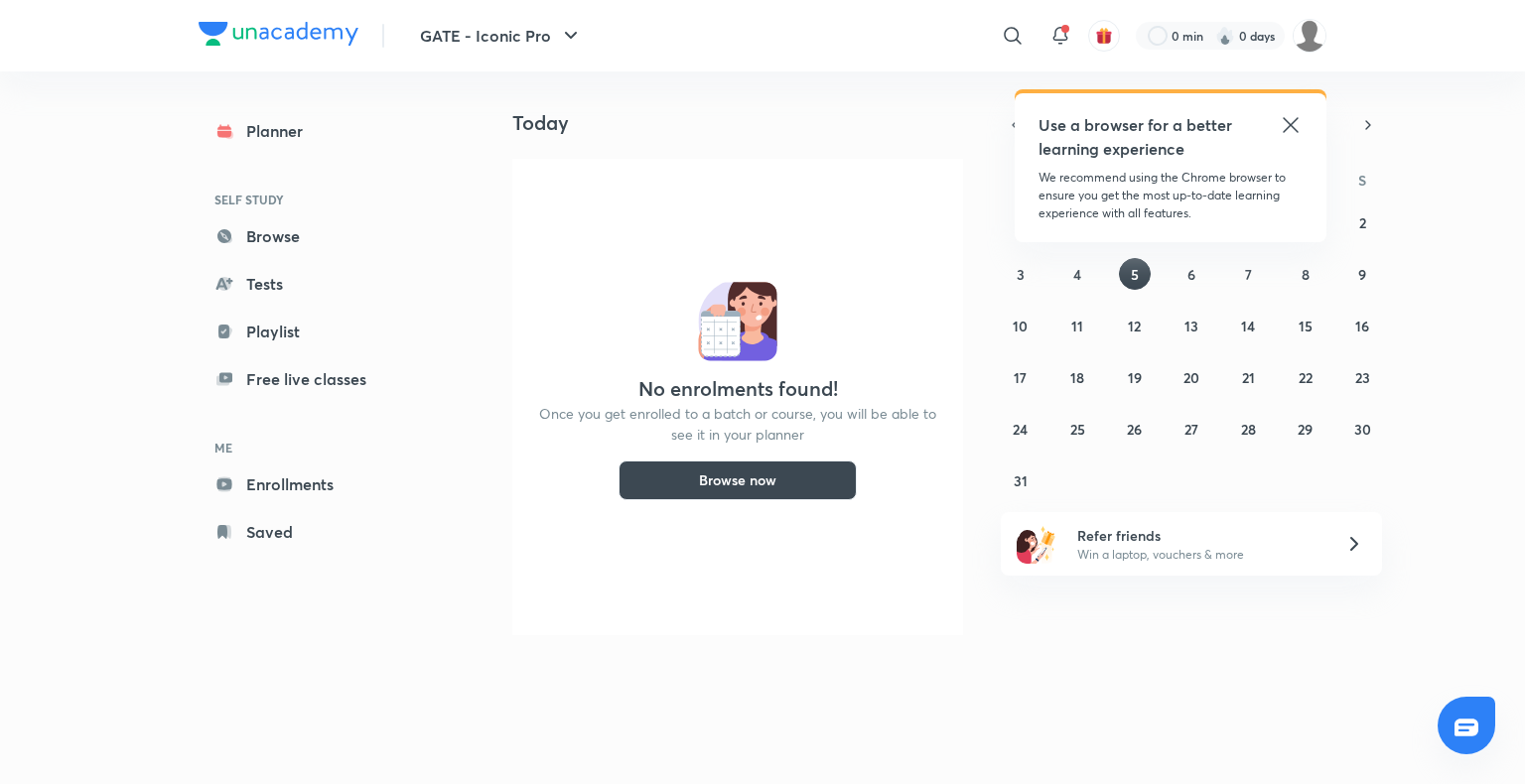 click 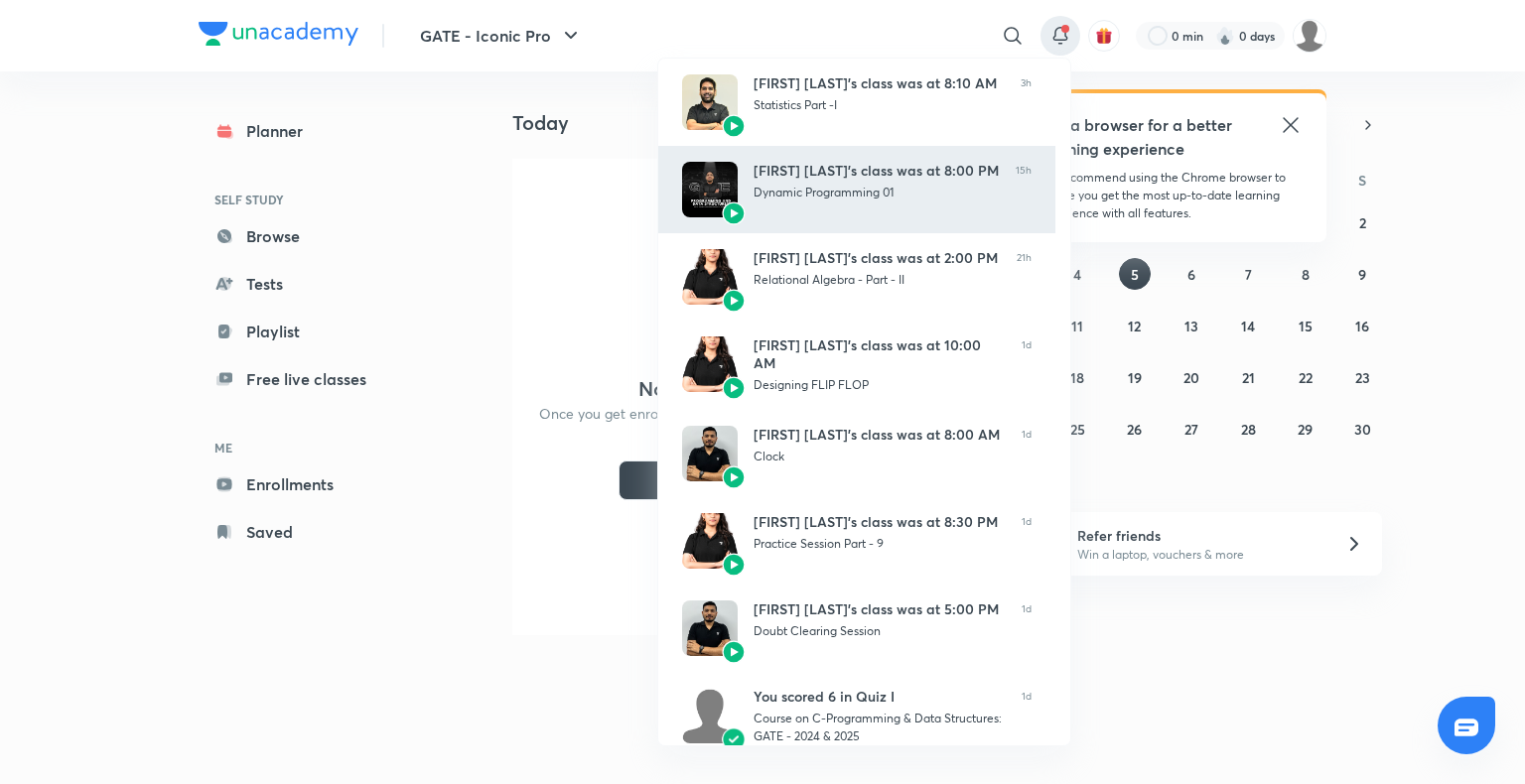 click on "[FIRST] [LAST]’s class was at 8:00 PM" at bounding box center [877, 171] 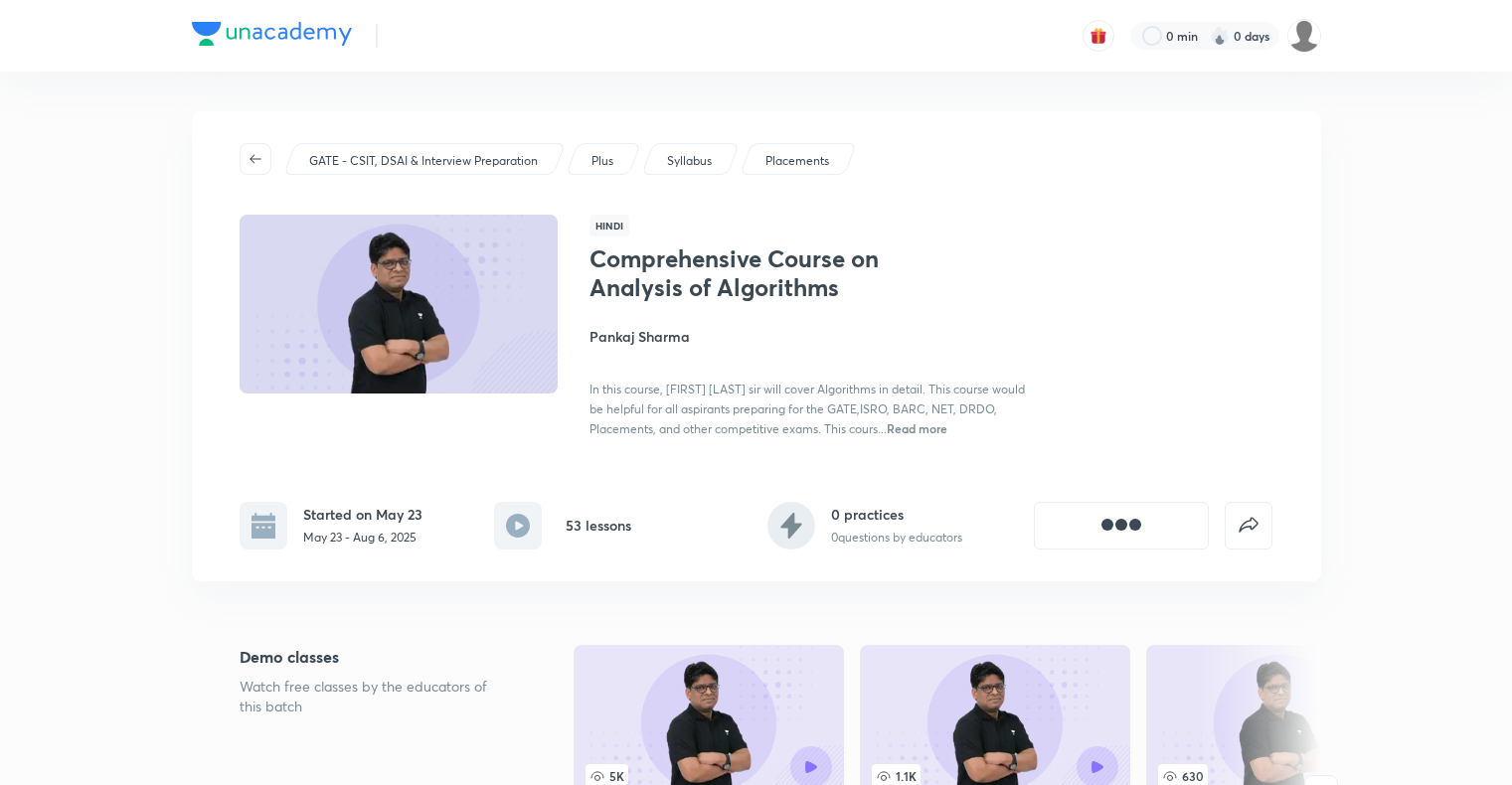 scroll, scrollTop: 0, scrollLeft: 0, axis: both 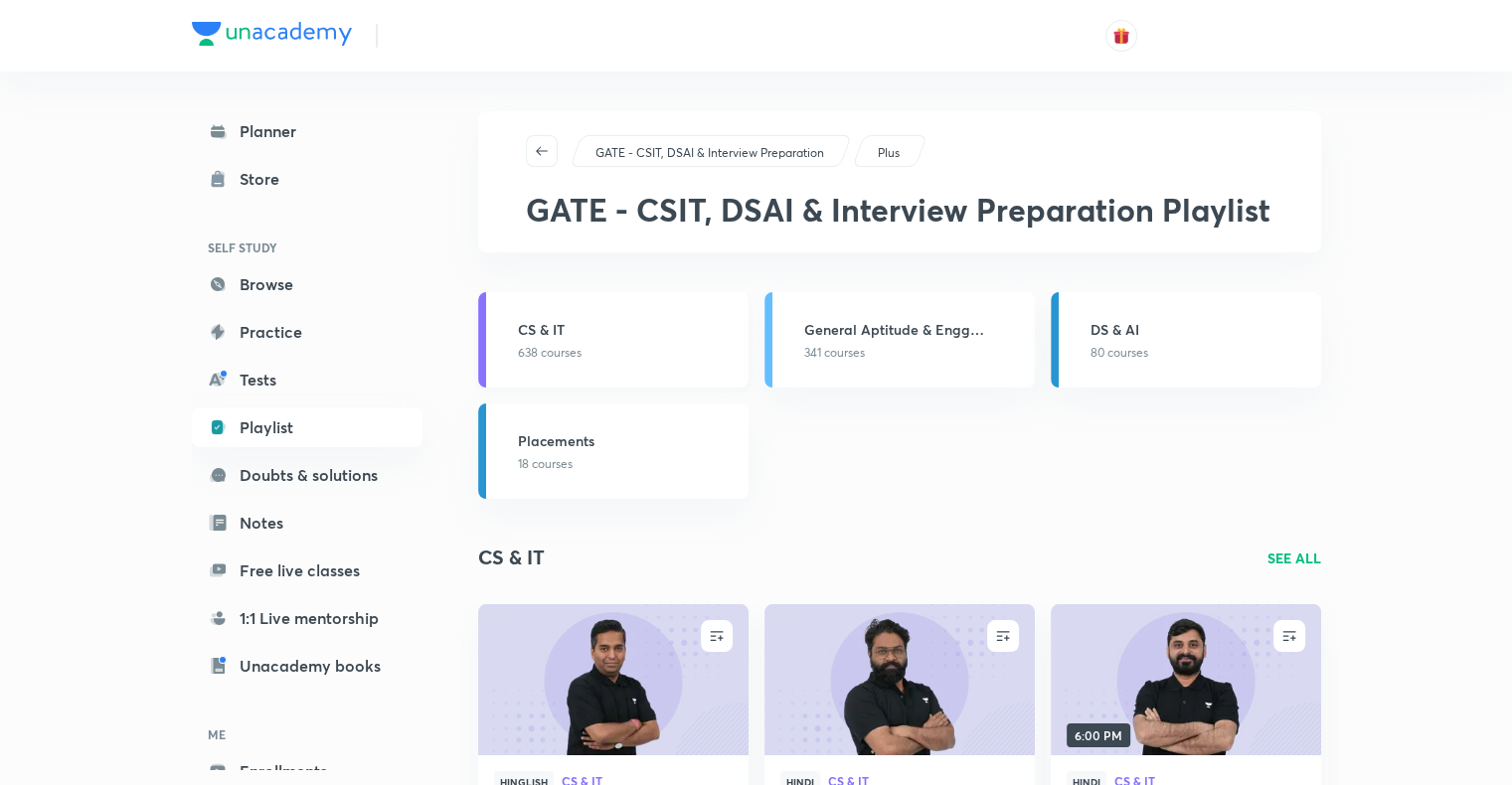 click on "CS & IT 638 courses" at bounding box center [613, 340] 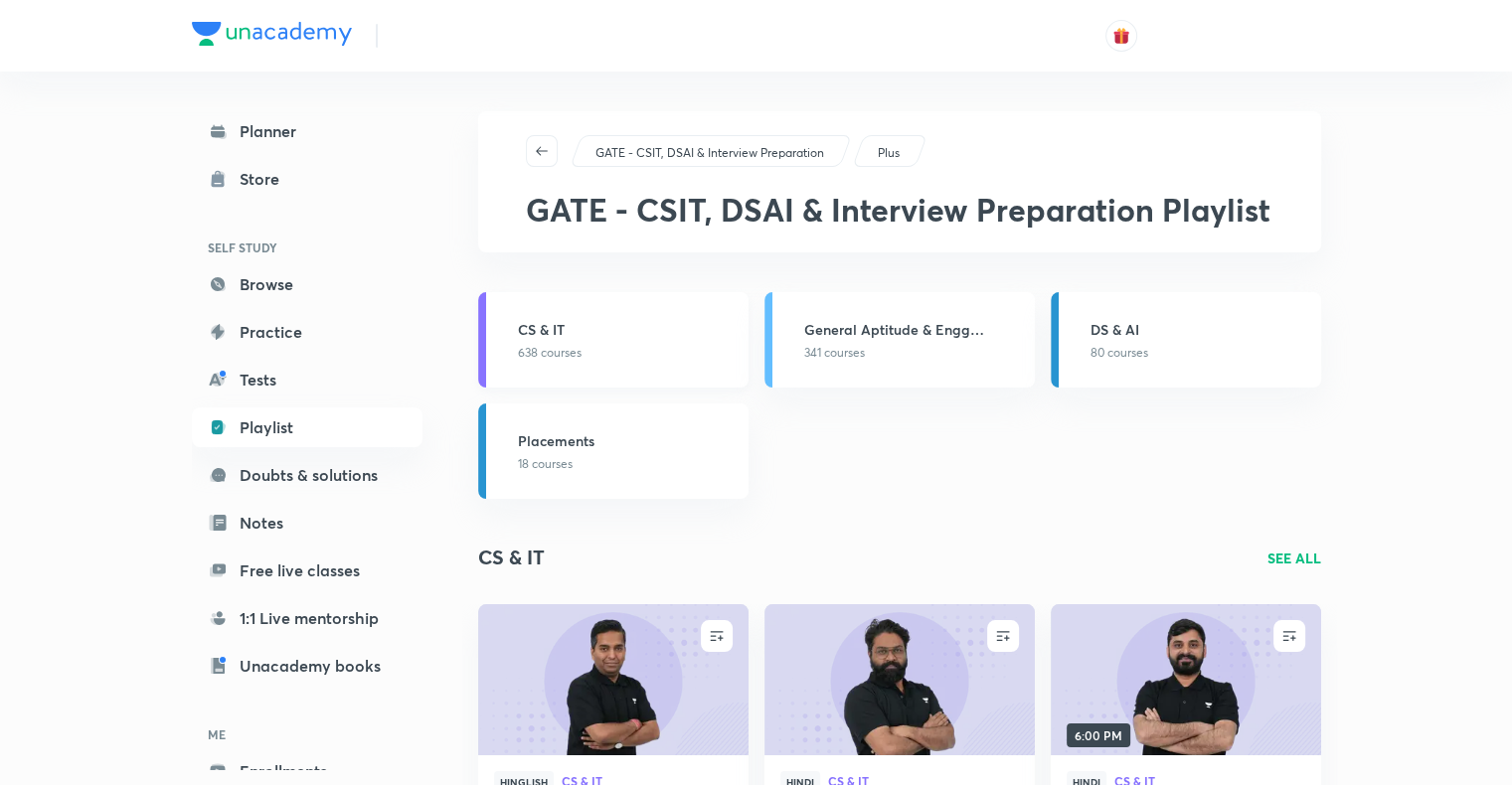 click on "CS & IT" at bounding box center (627, 329) 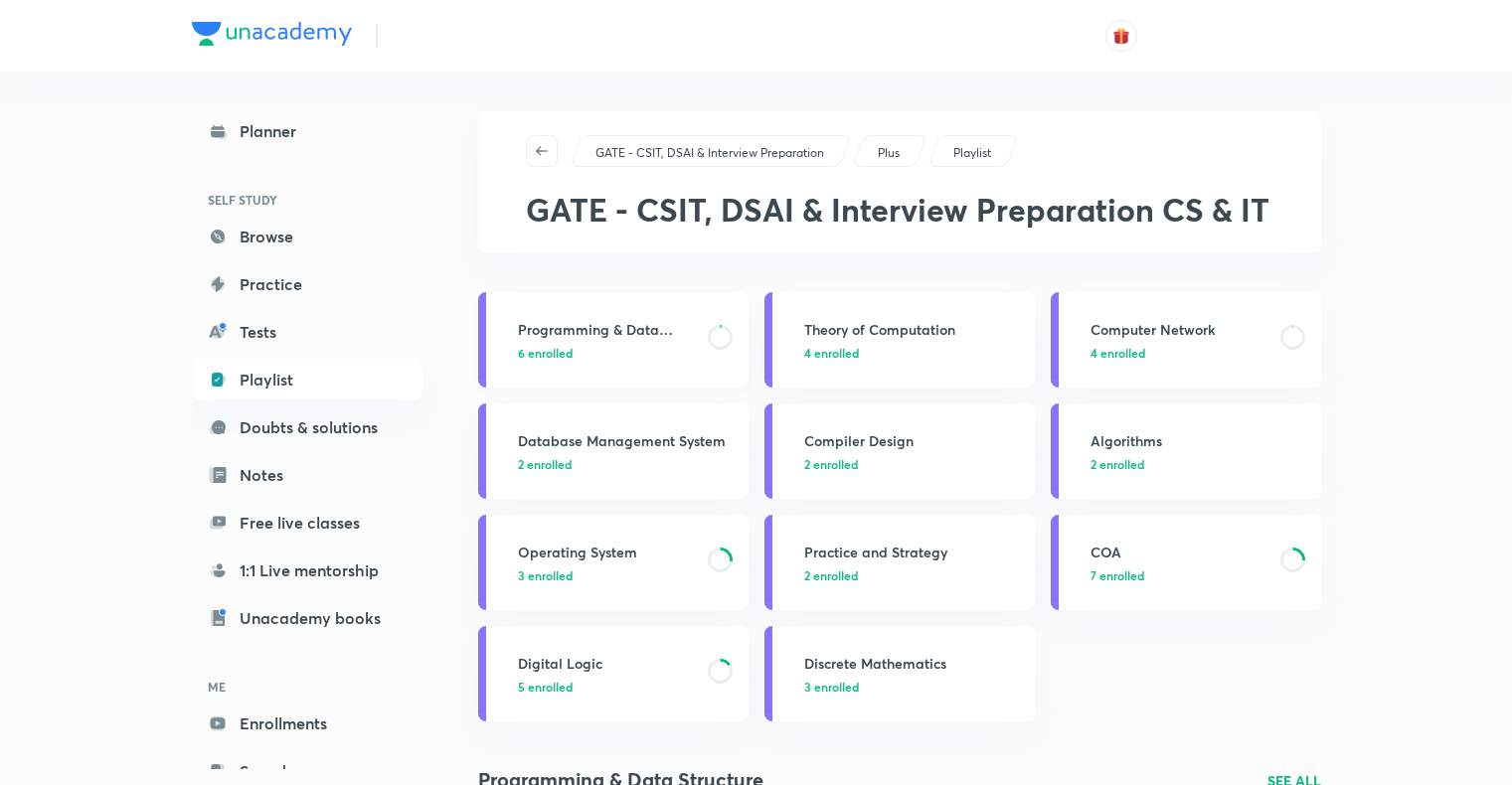scroll, scrollTop: 0, scrollLeft: 0, axis: both 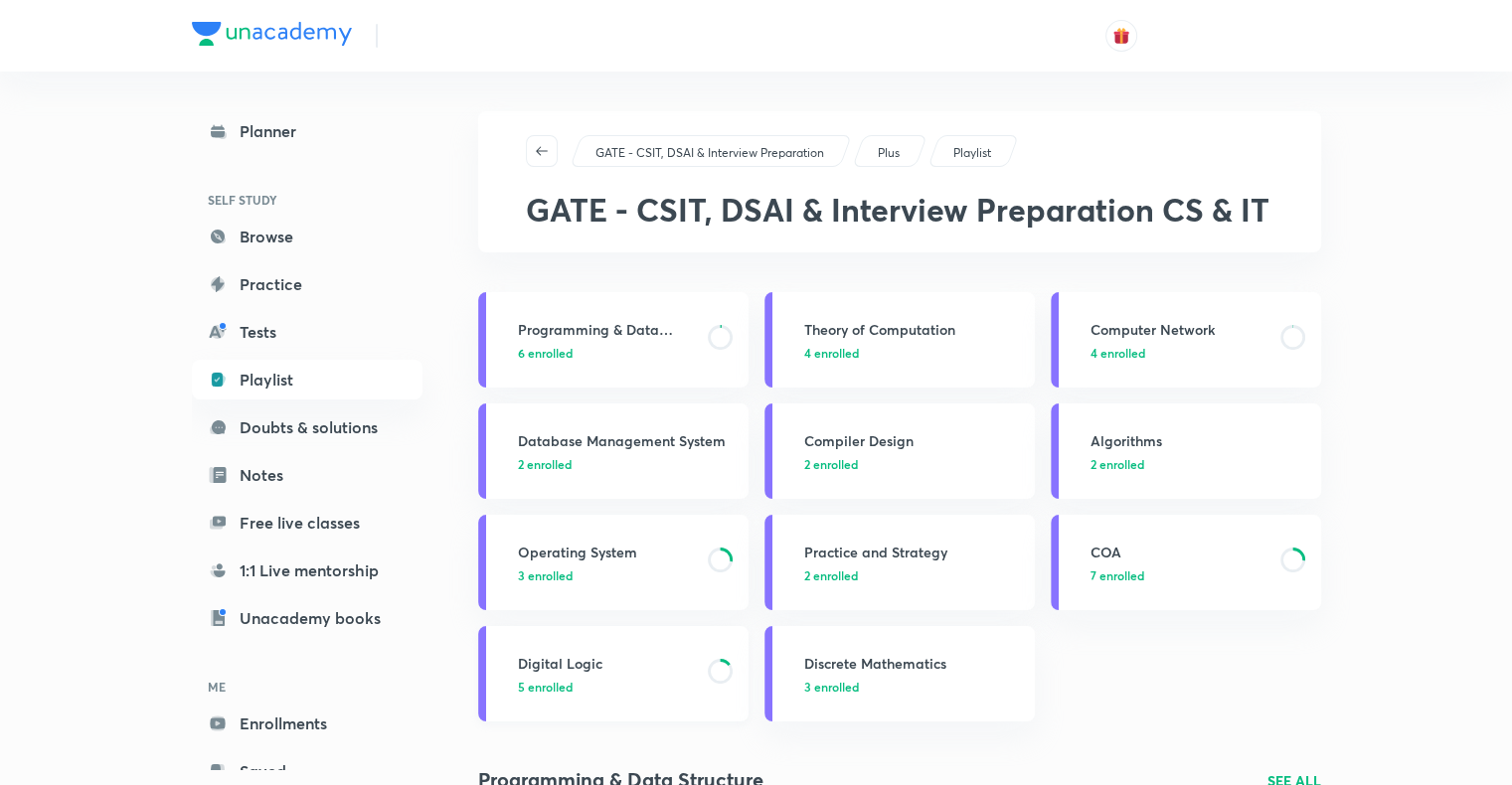 click on "5 enrolled" at bounding box center (545, 687) 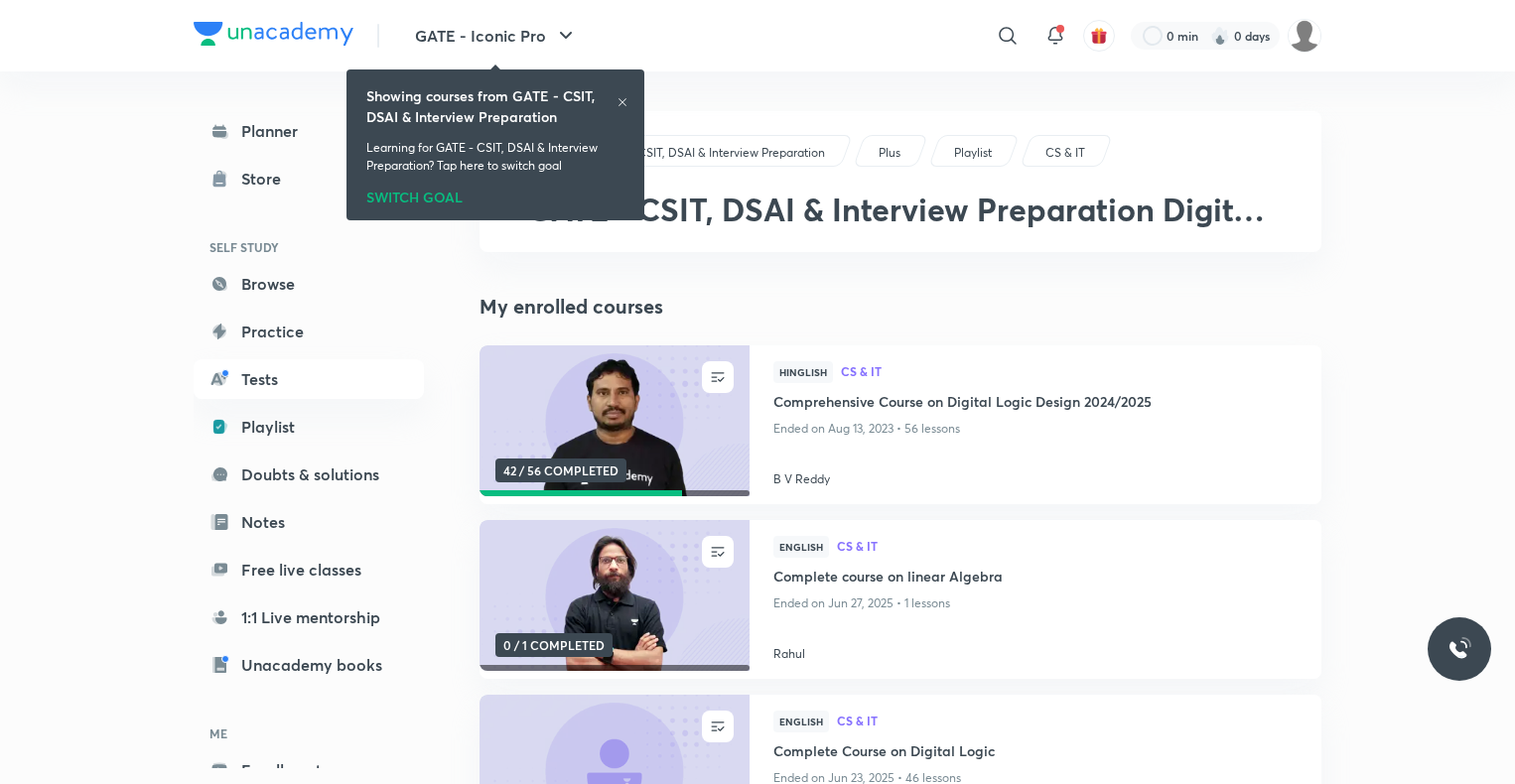 scroll, scrollTop: 0, scrollLeft: 0, axis: both 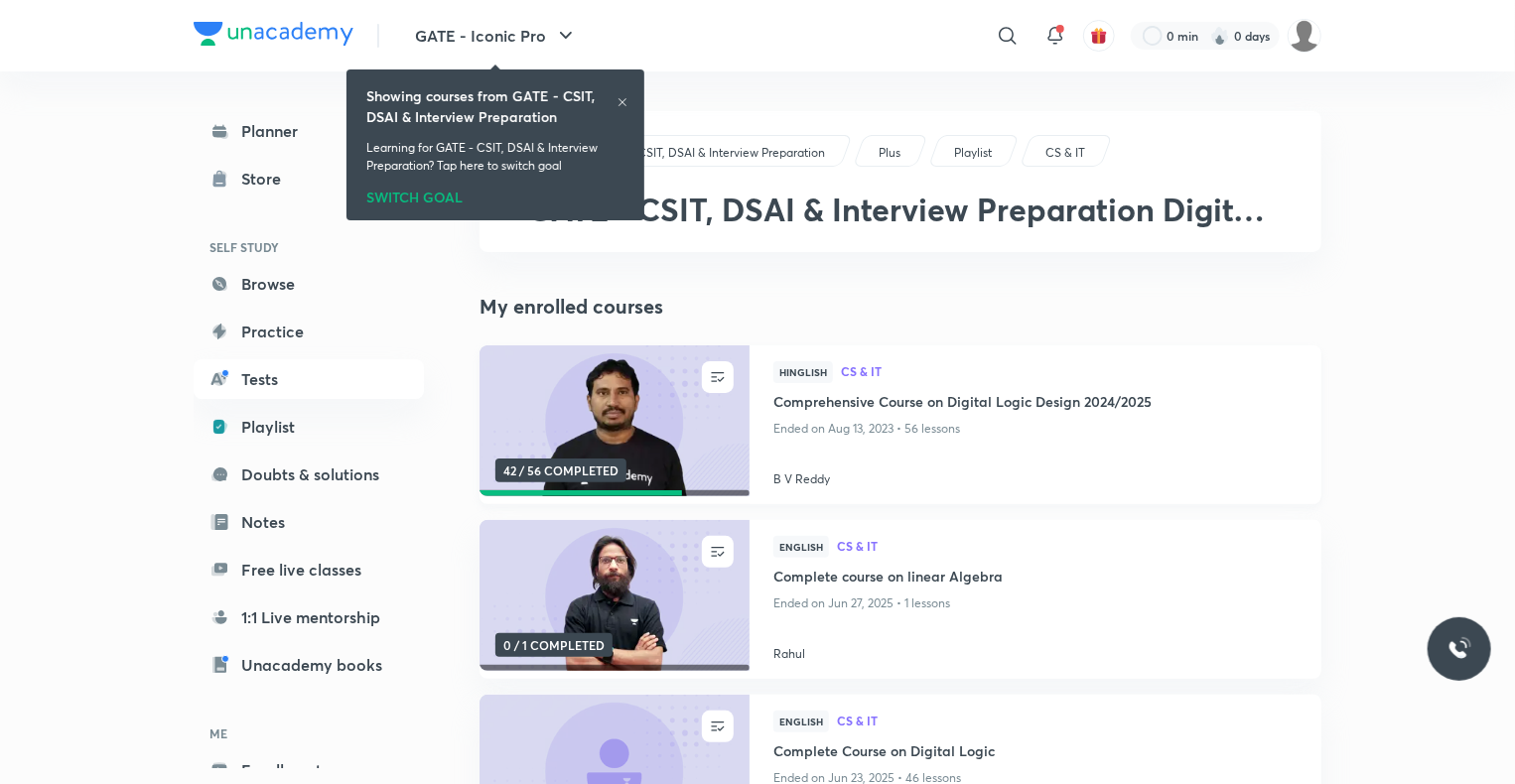 click on "Comprehensive Course on Digital Logic Design 2024/2025" at bounding box center (1035, 403) 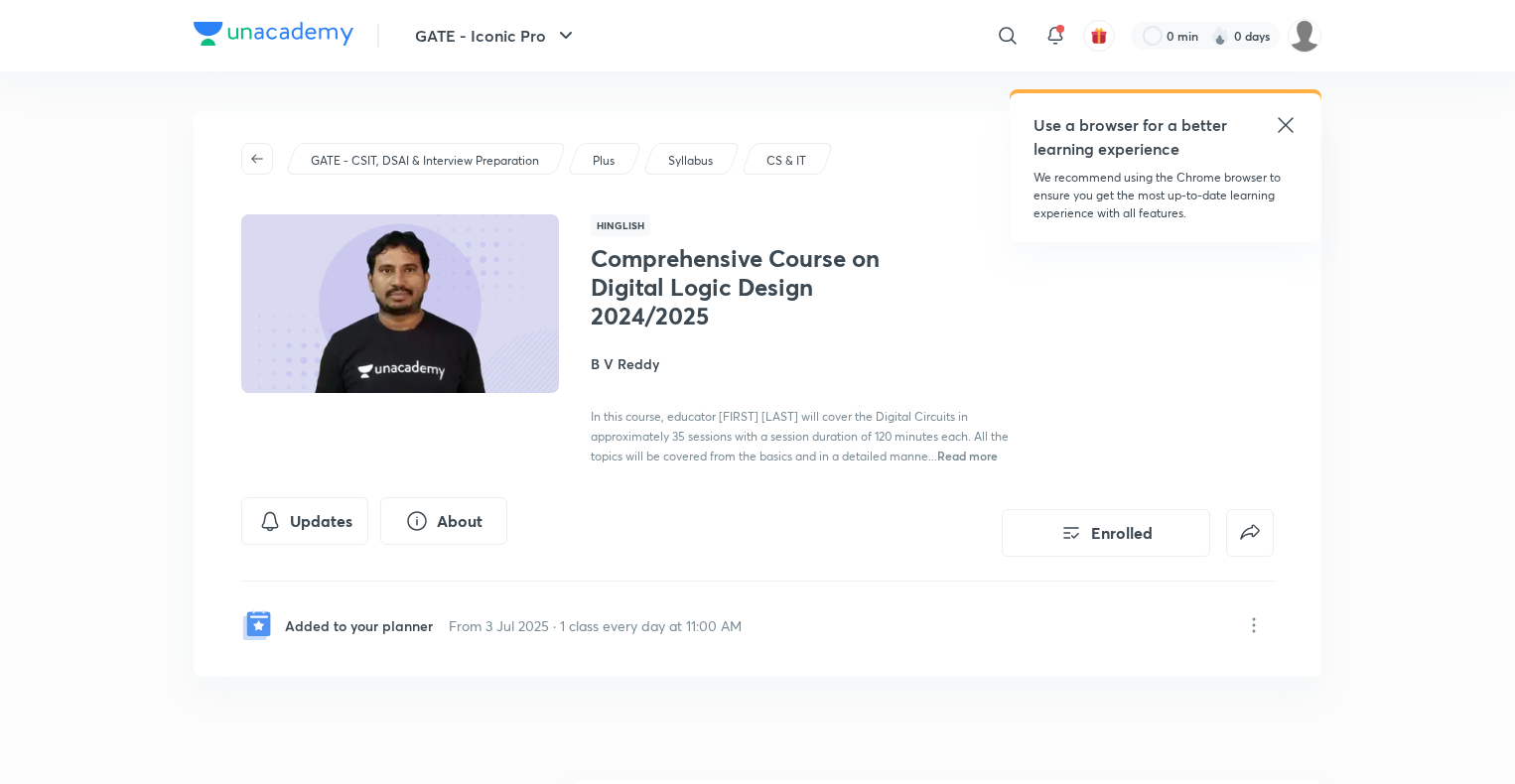scroll, scrollTop: 0, scrollLeft: 0, axis: both 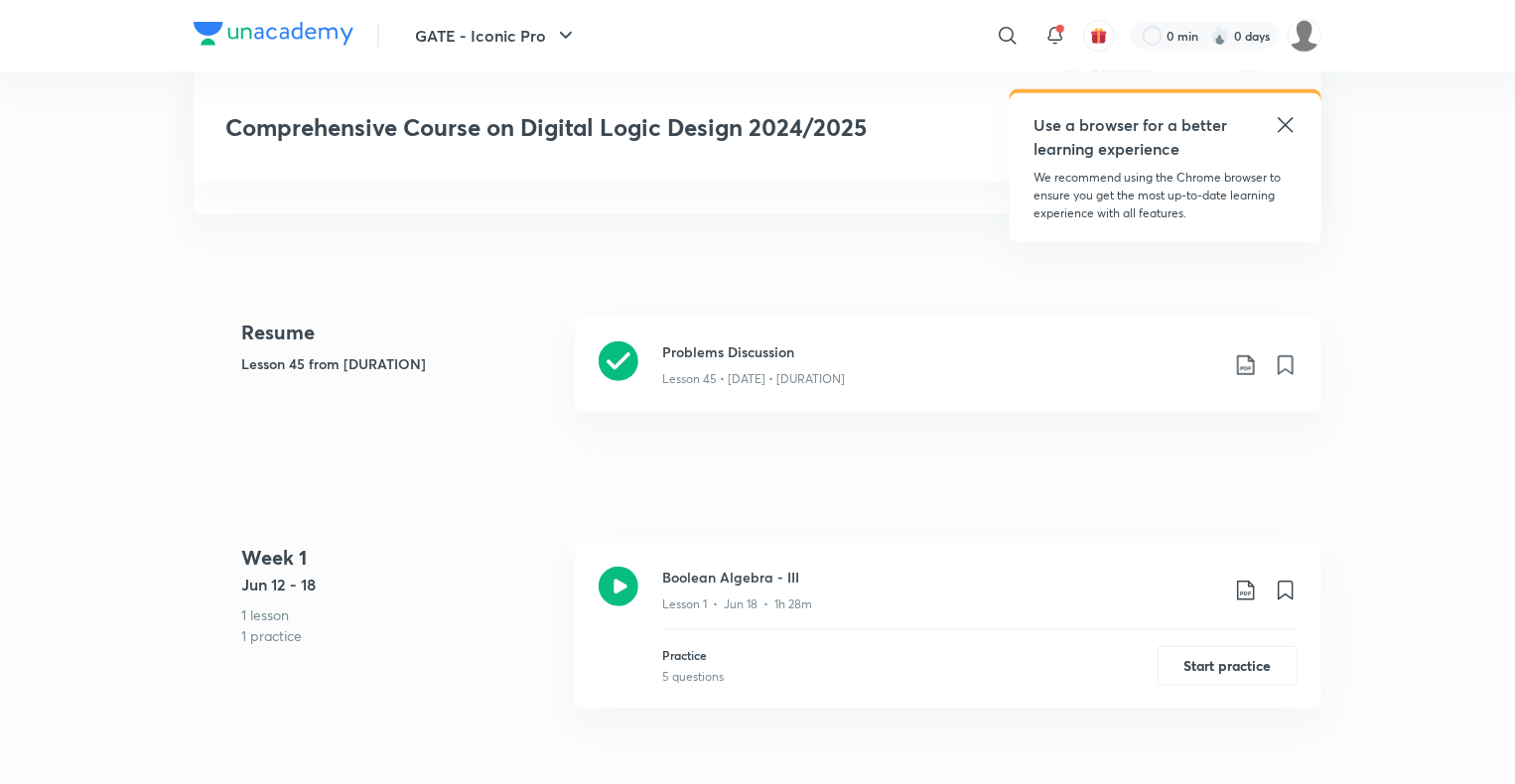 click 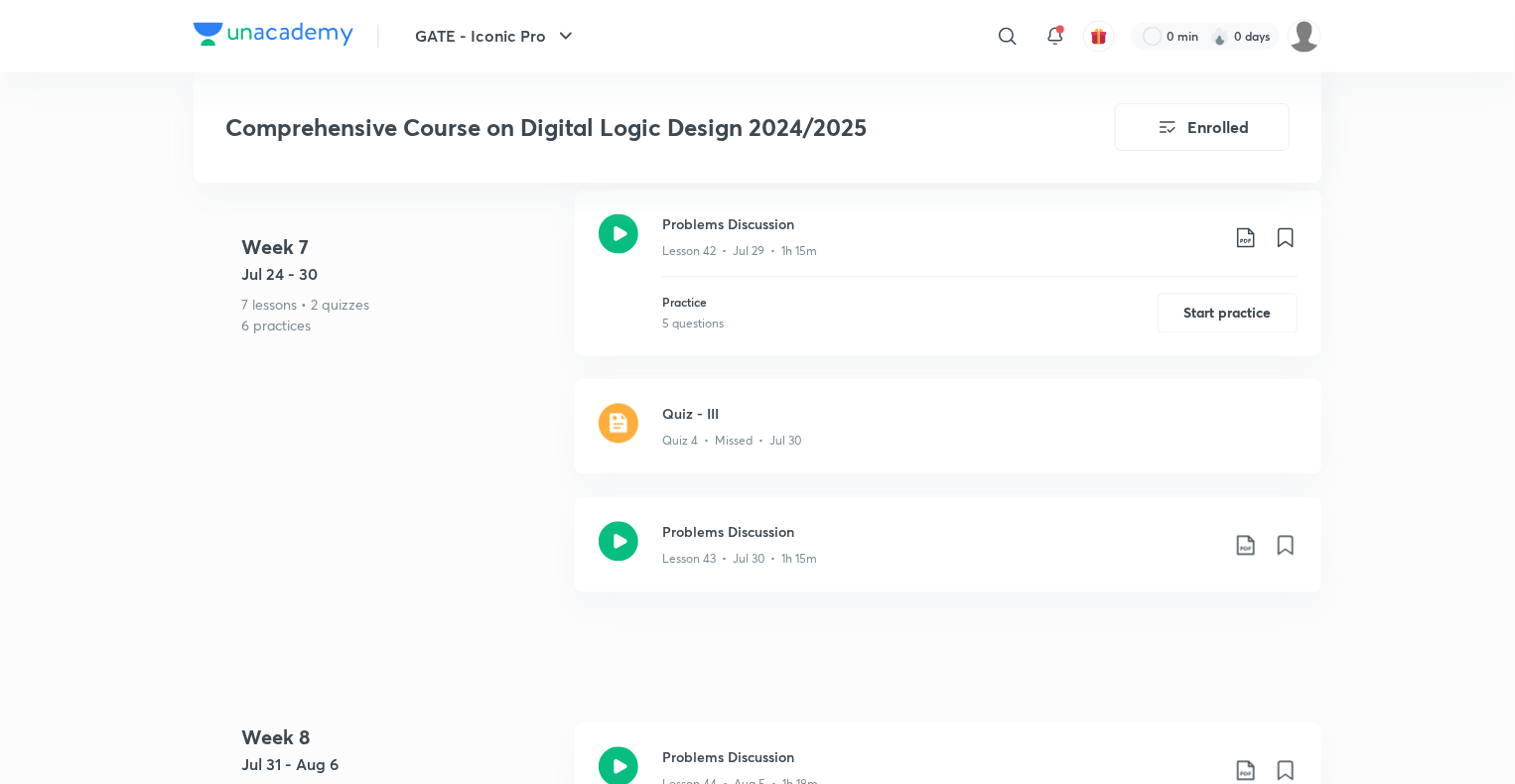 scroll, scrollTop: 9705, scrollLeft: 0, axis: vertical 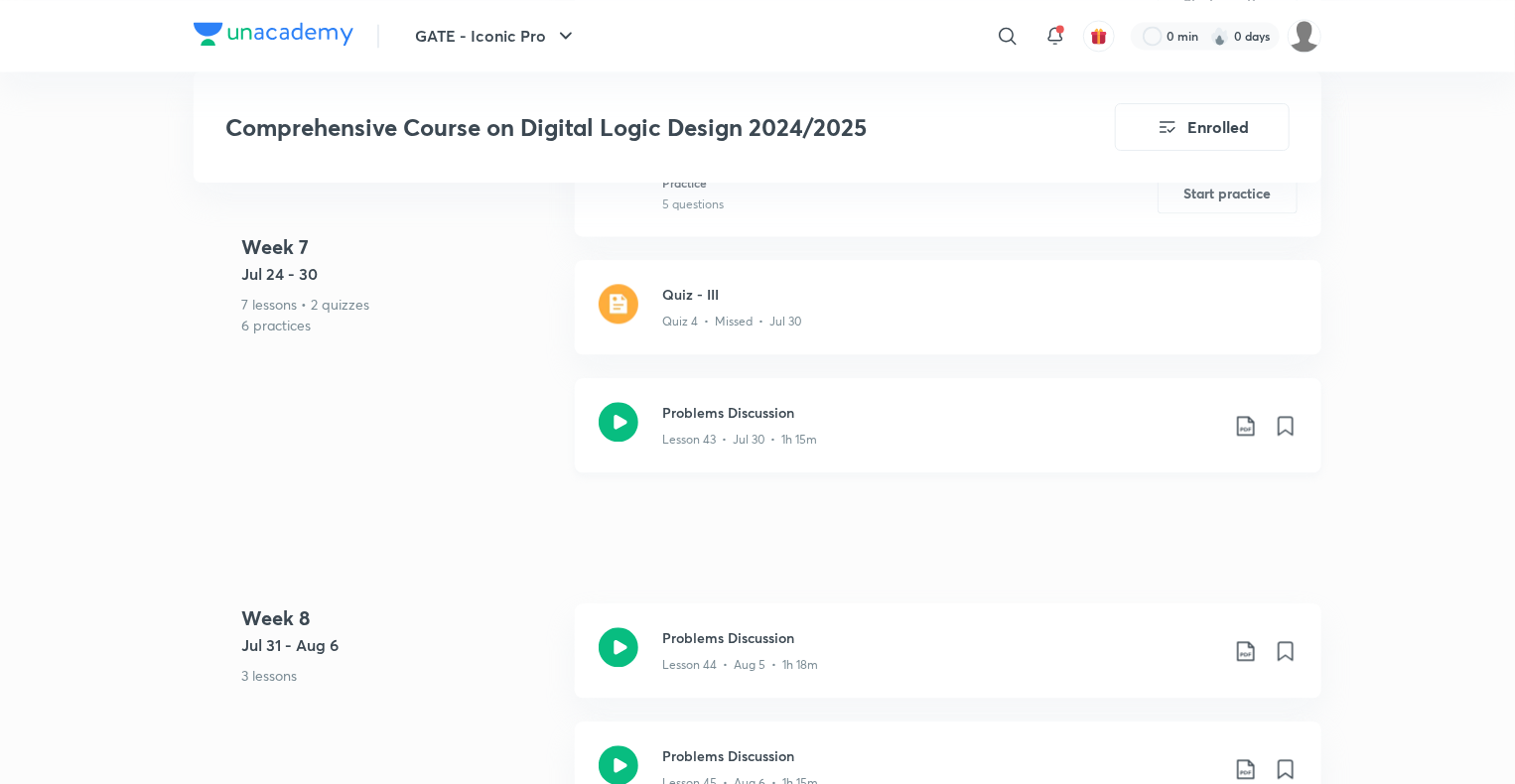 click on "Problems Discussion" at bounding box center [940, 412] 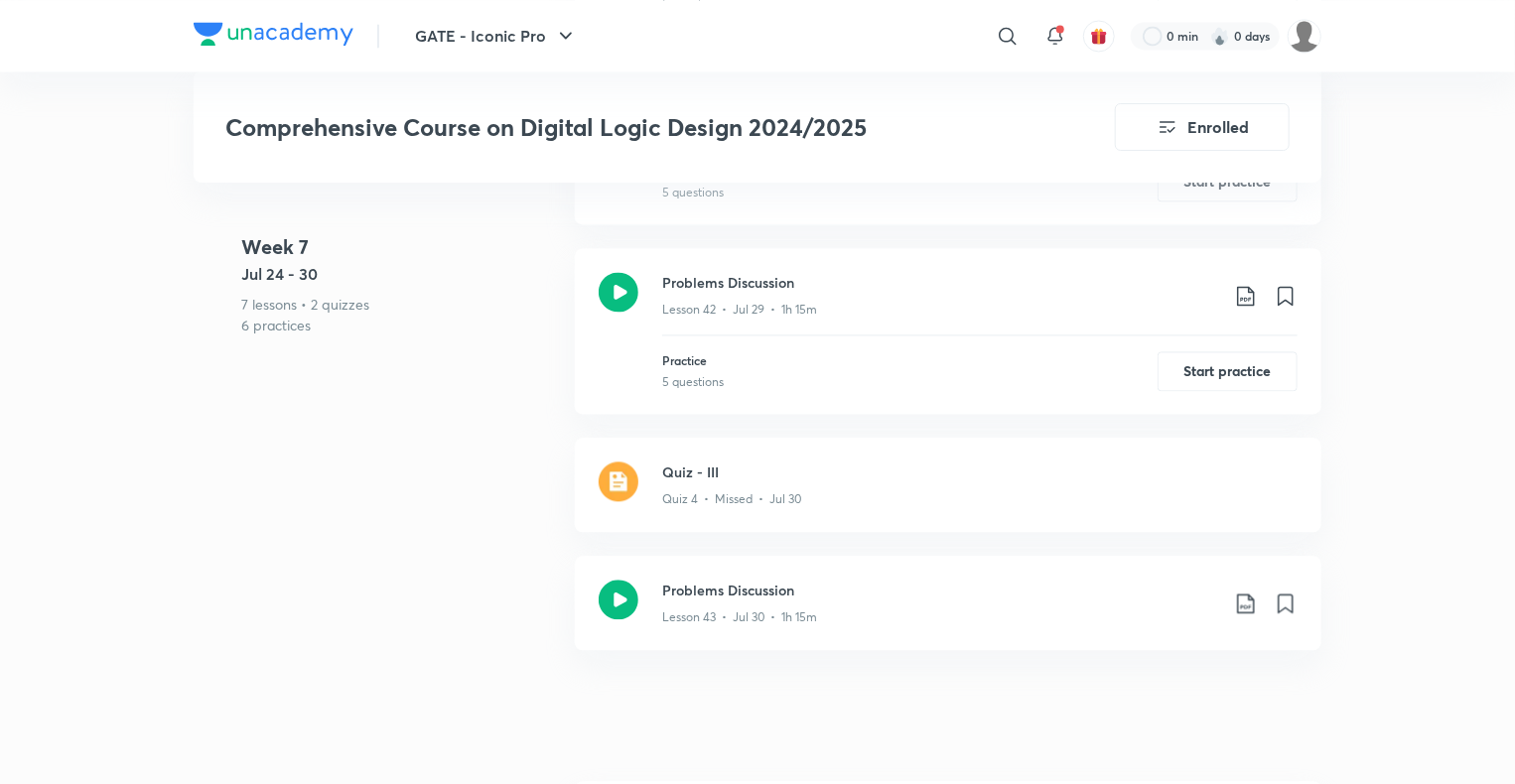 scroll, scrollTop: 9414, scrollLeft: 0, axis: vertical 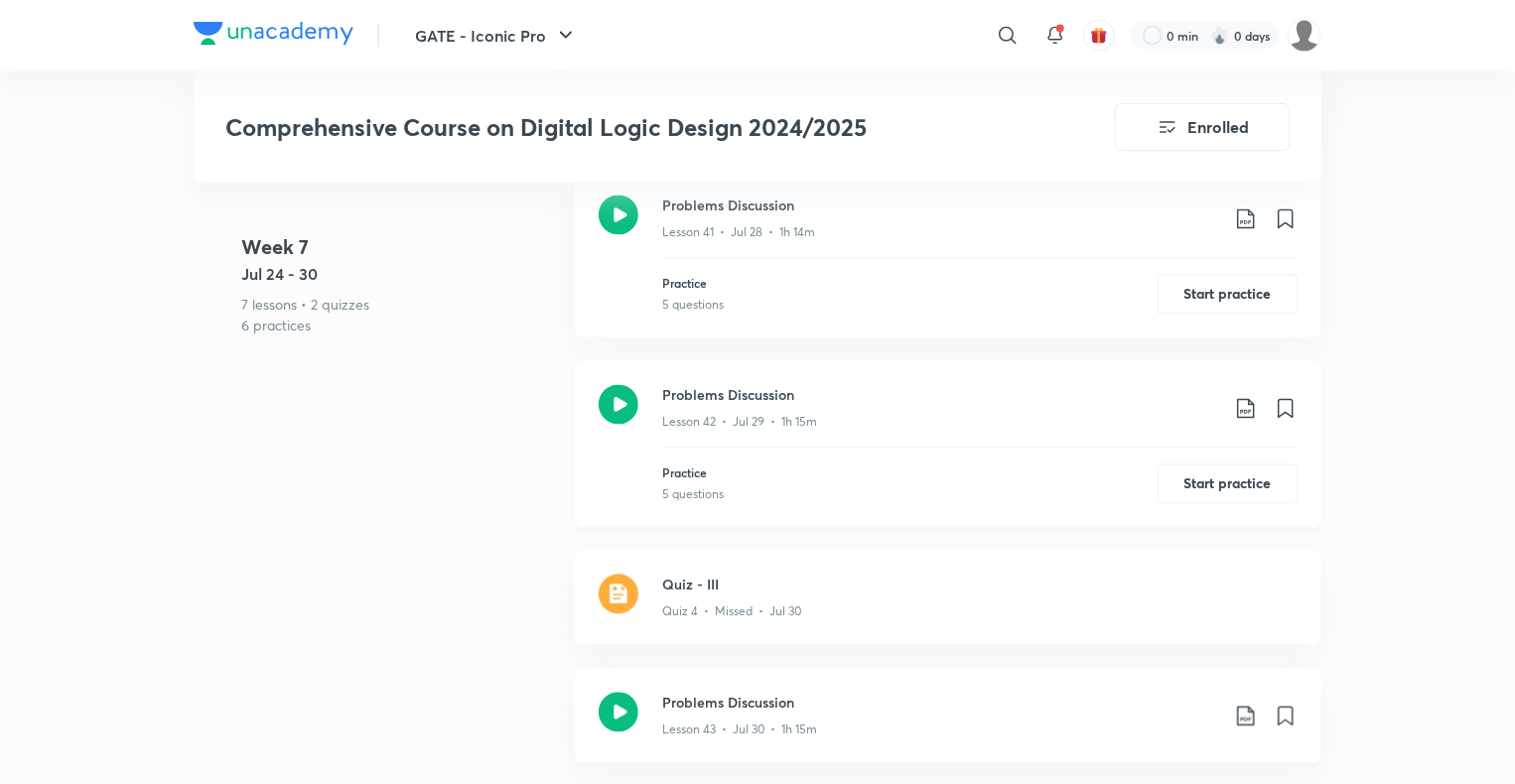 click on "Problems Discussion" at bounding box center (940, -8600) 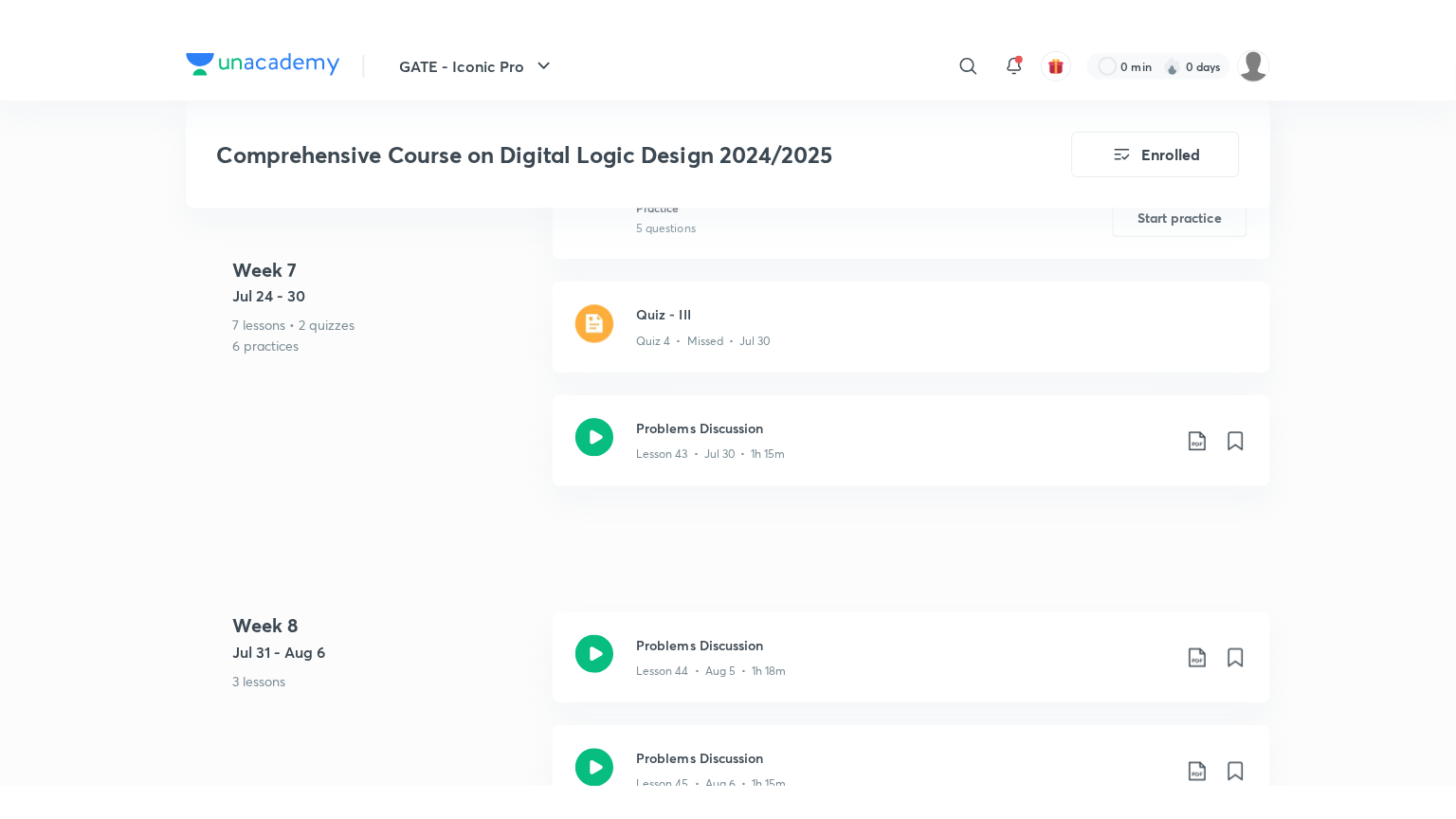 scroll, scrollTop: 9269, scrollLeft: 0, axis: vertical 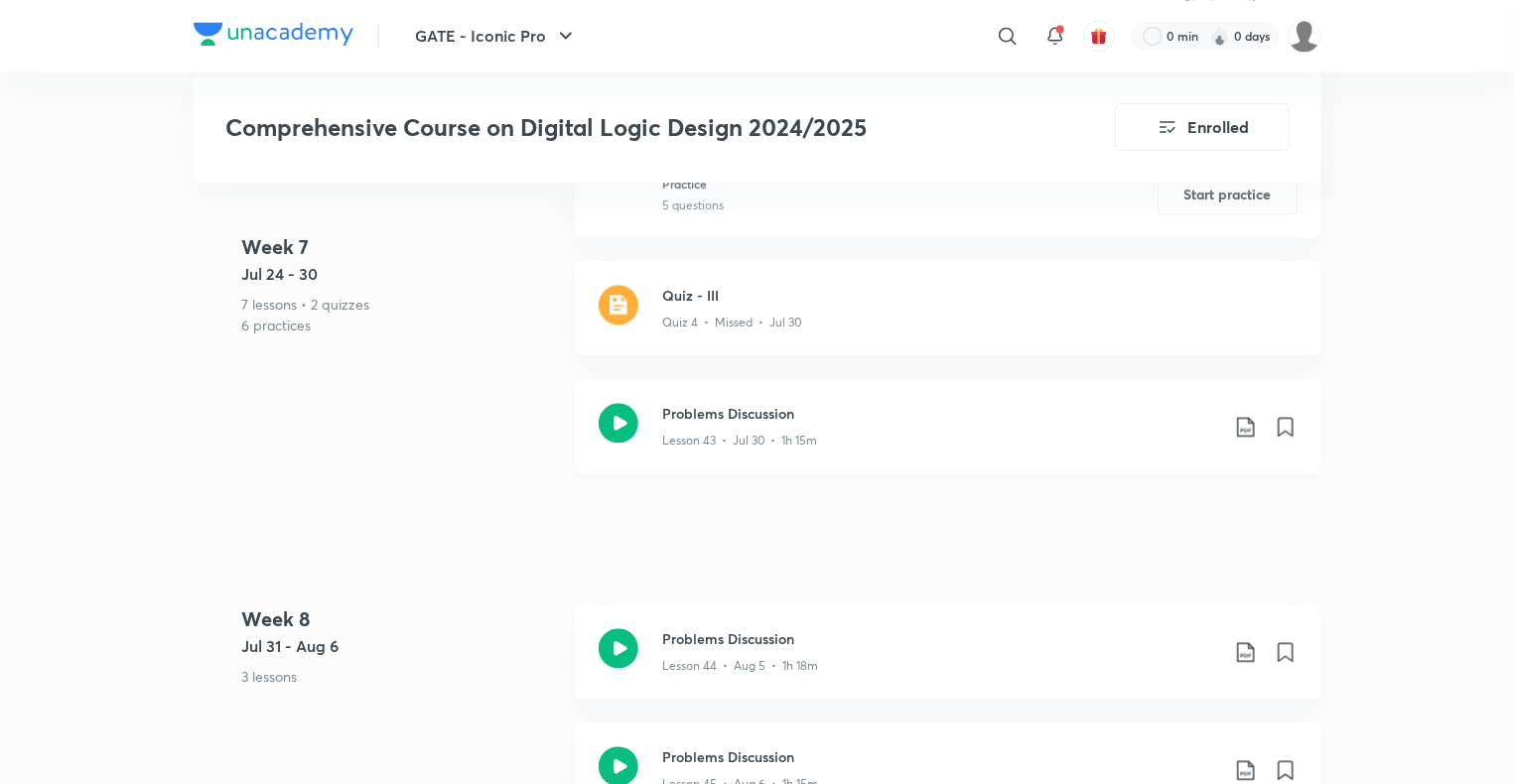 click on "Problems Discussion" at bounding box center [940, 413] 